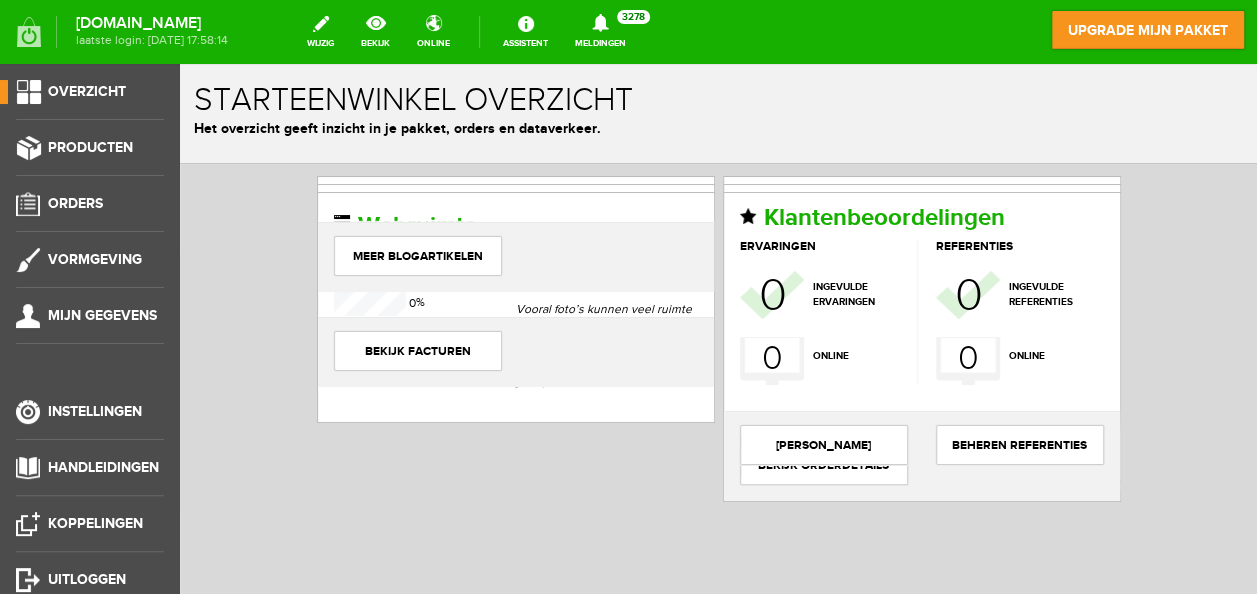 scroll, scrollTop: 0, scrollLeft: 0, axis: both 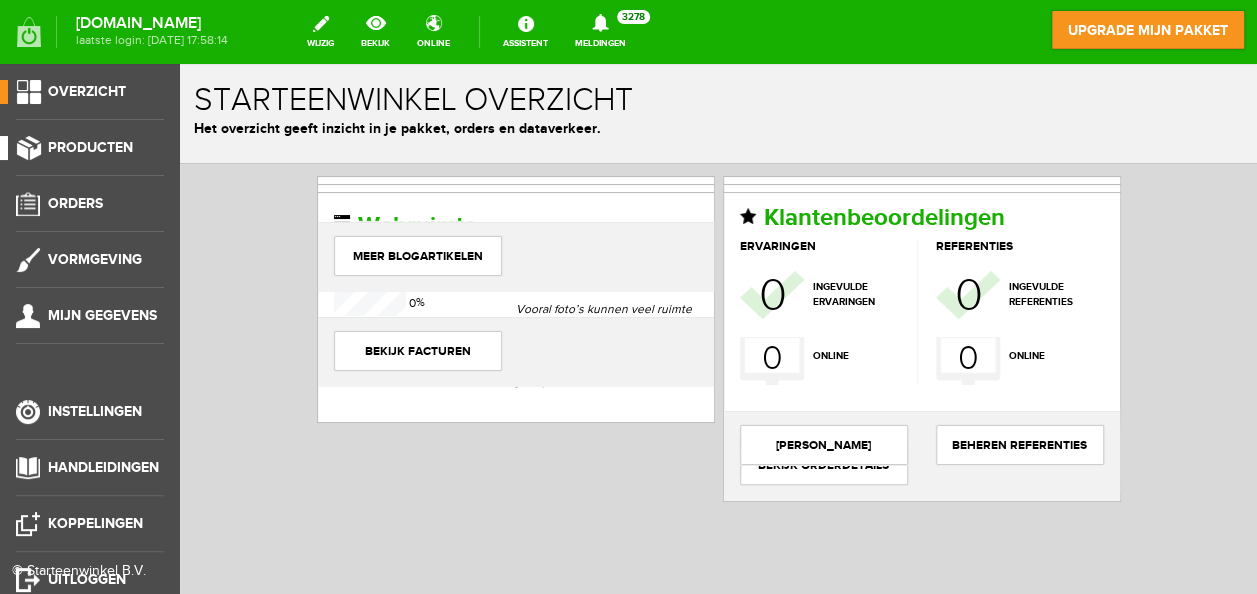 click on "Producten" at bounding box center [90, 147] 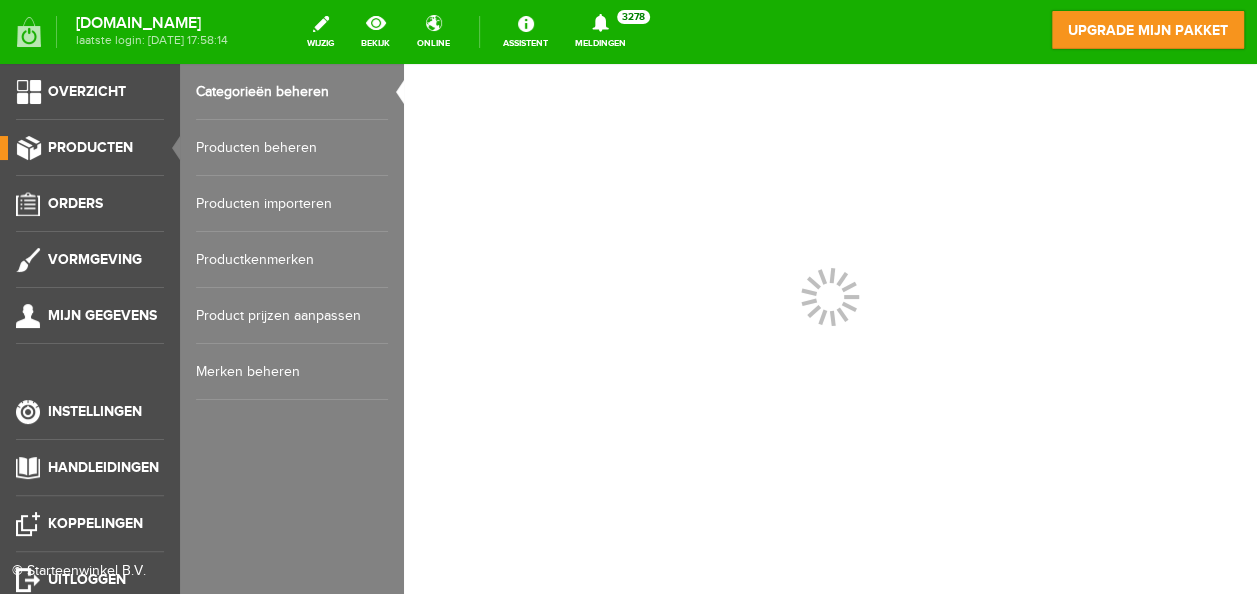 click on "Producten beheren" at bounding box center (292, 148) 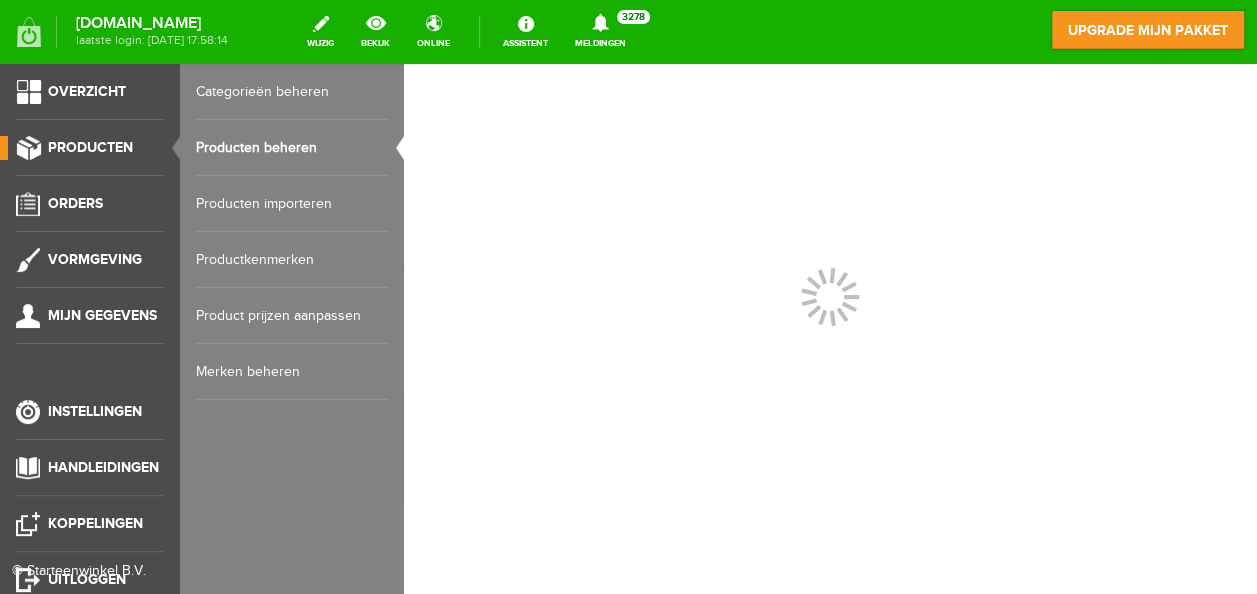scroll, scrollTop: 0, scrollLeft: 0, axis: both 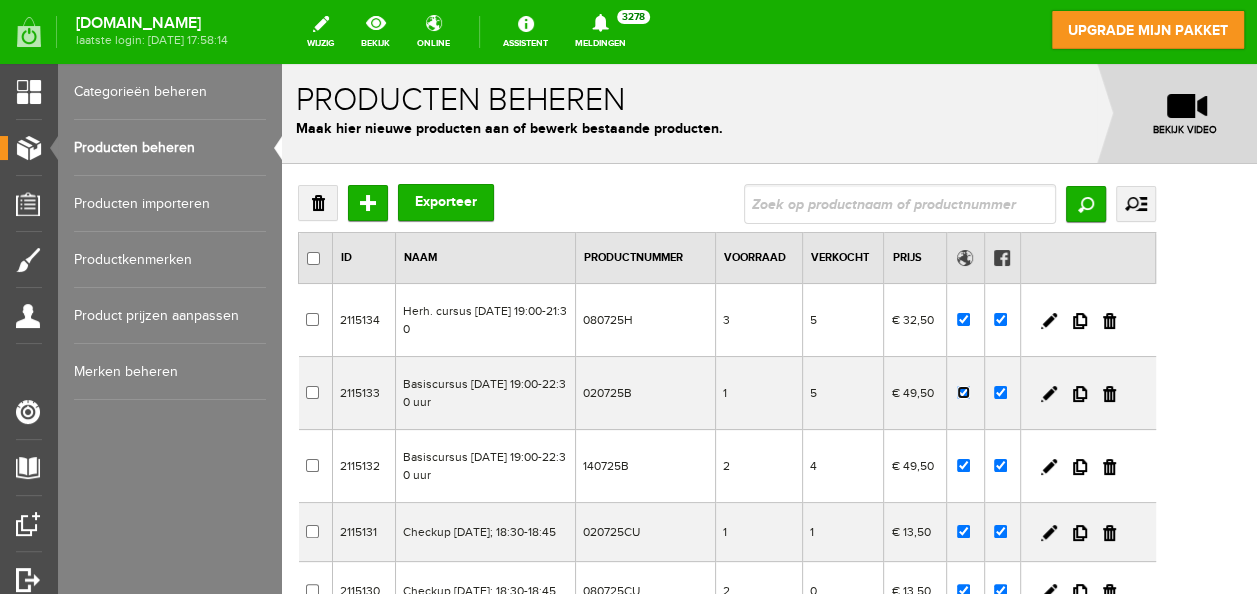 click at bounding box center [963, 392] 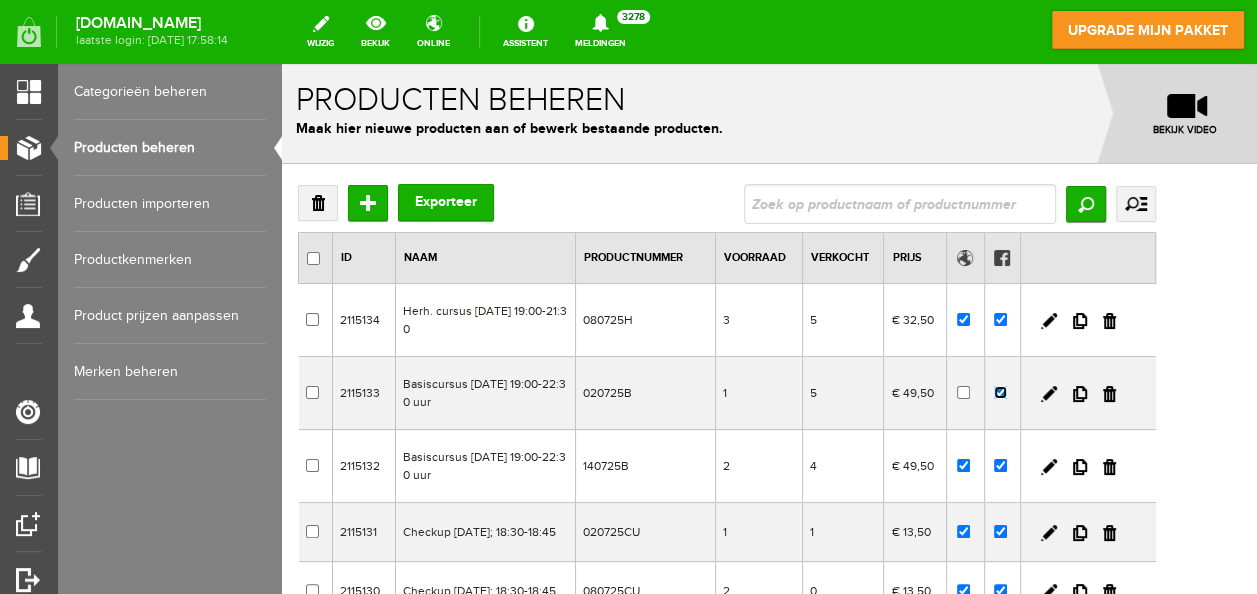 click at bounding box center [1000, 392] 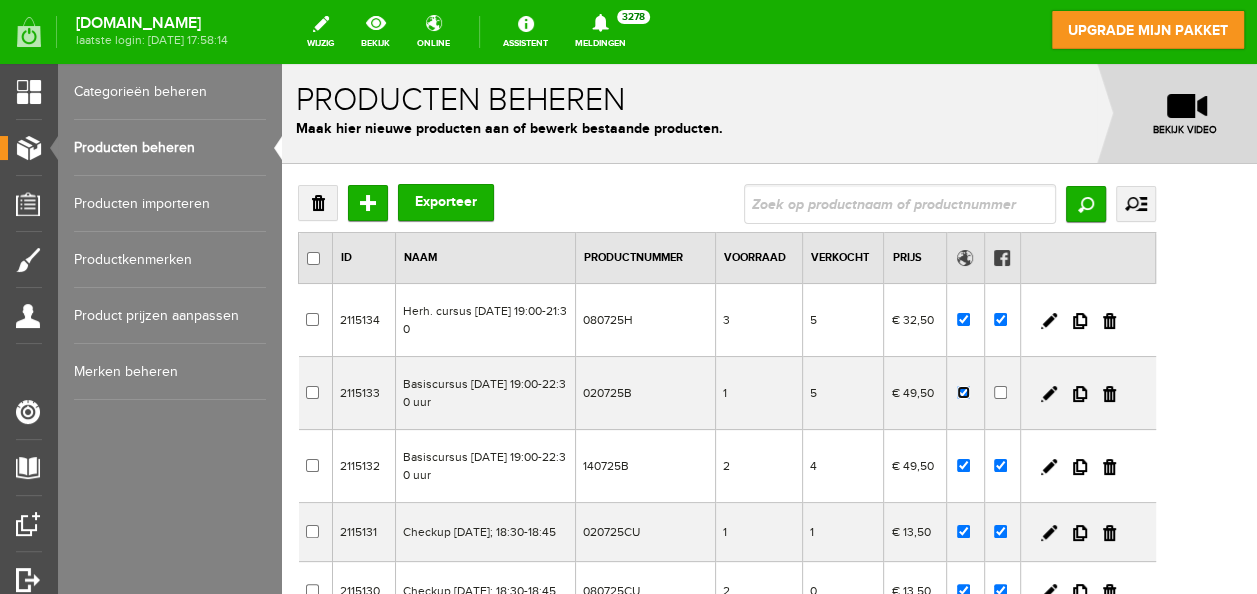 click at bounding box center [963, 392] 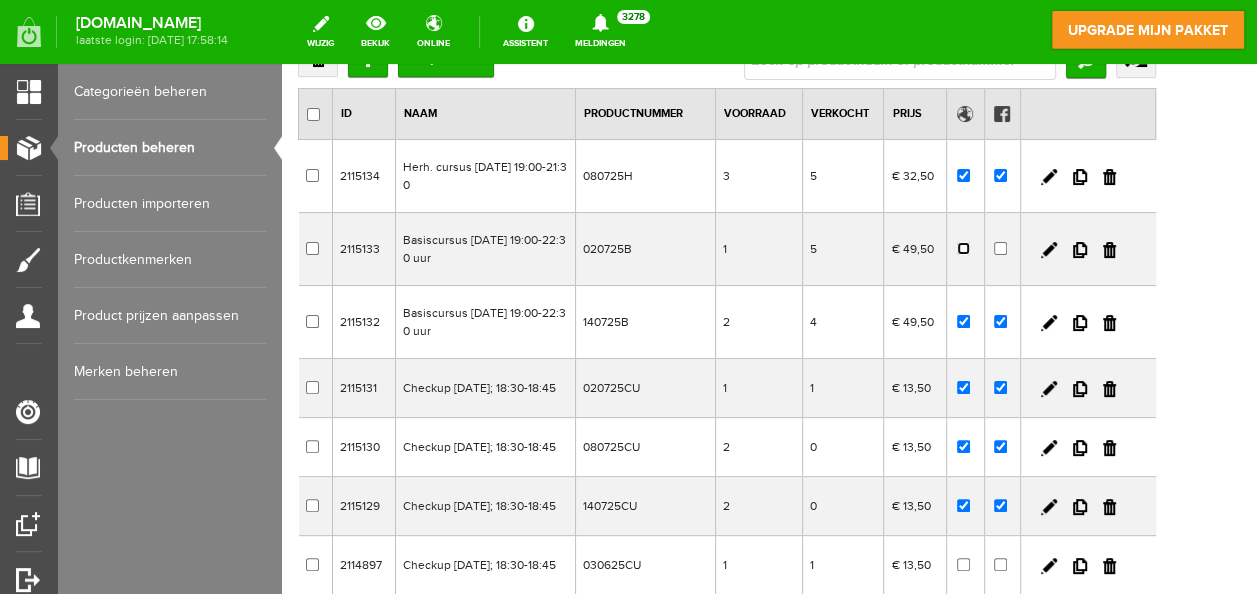 scroll, scrollTop: 150, scrollLeft: 0, axis: vertical 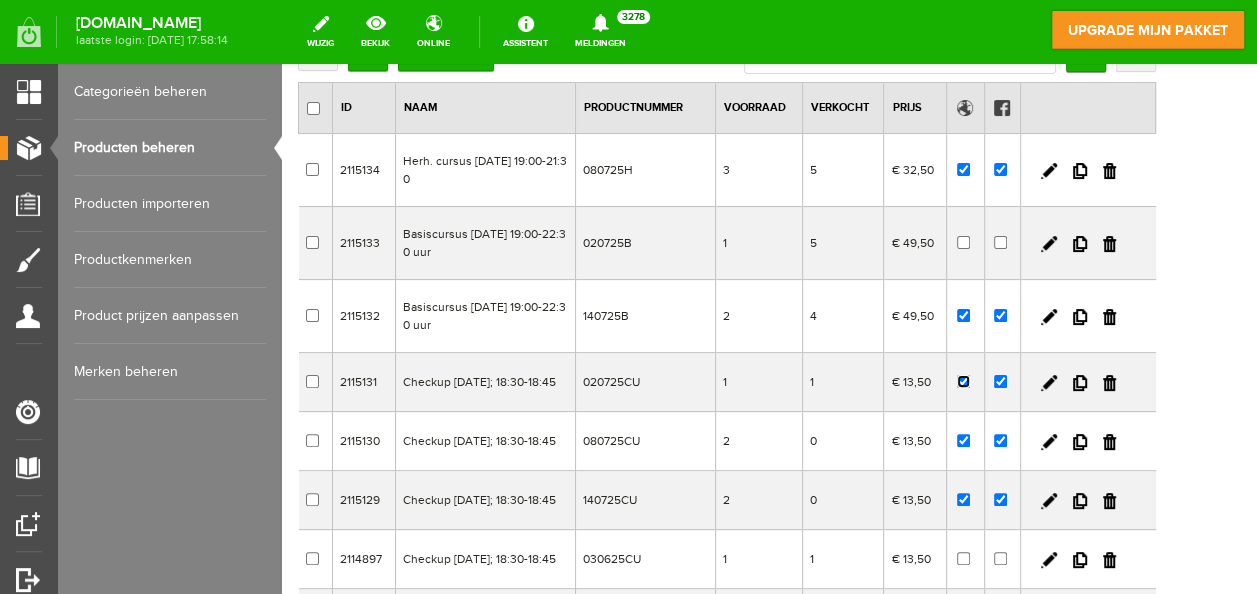 click at bounding box center (963, 381) 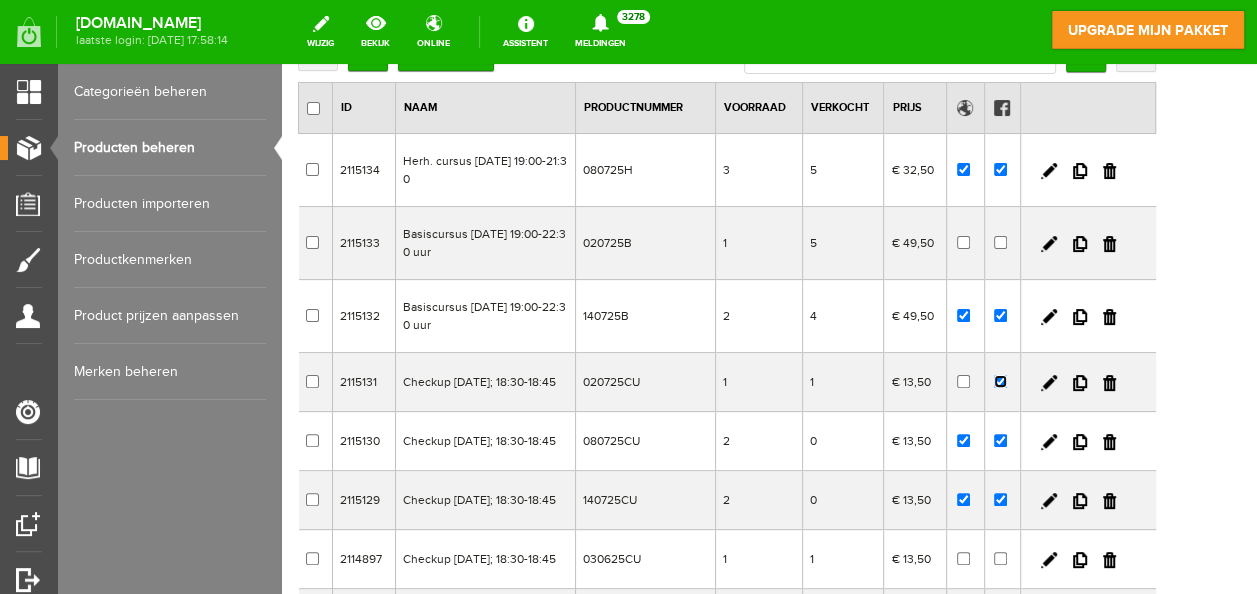 click at bounding box center (1000, 381) 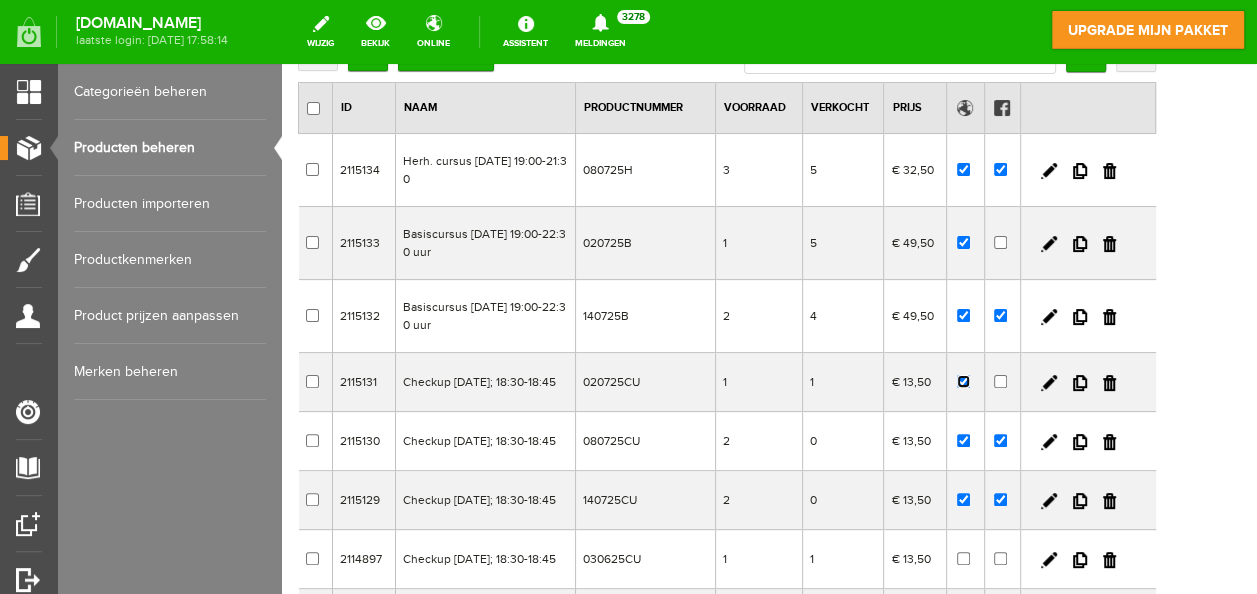 click at bounding box center [963, 381] 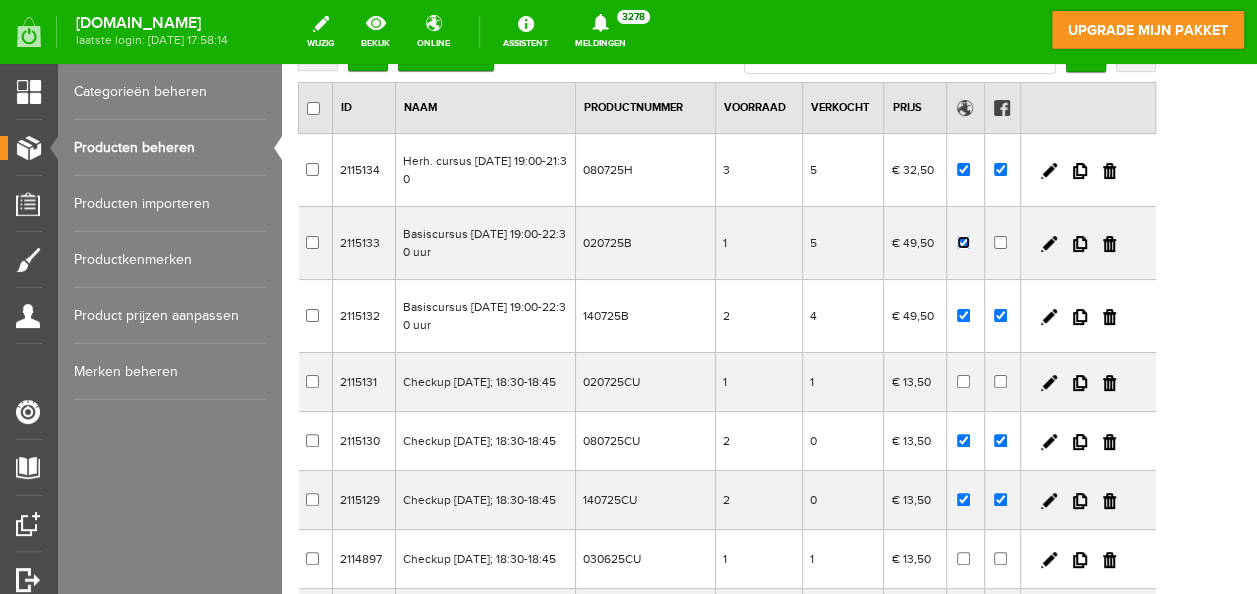 click at bounding box center (963, 242) 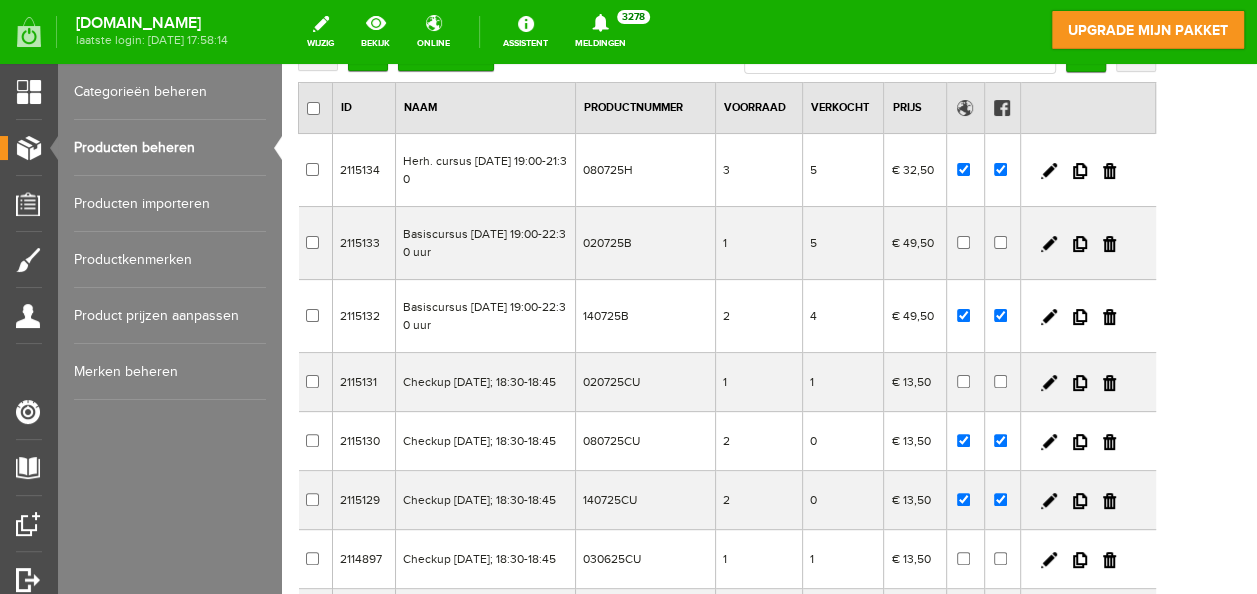 click on "Producten" at bounding box center (21, 148) 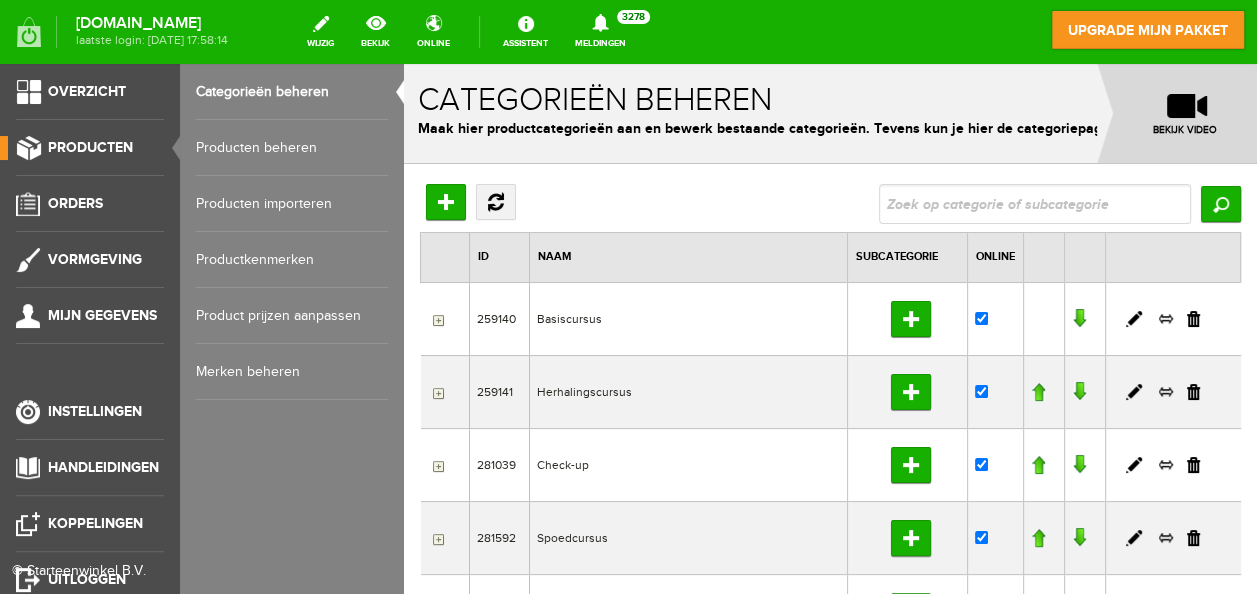 scroll, scrollTop: 0, scrollLeft: 0, axis: both 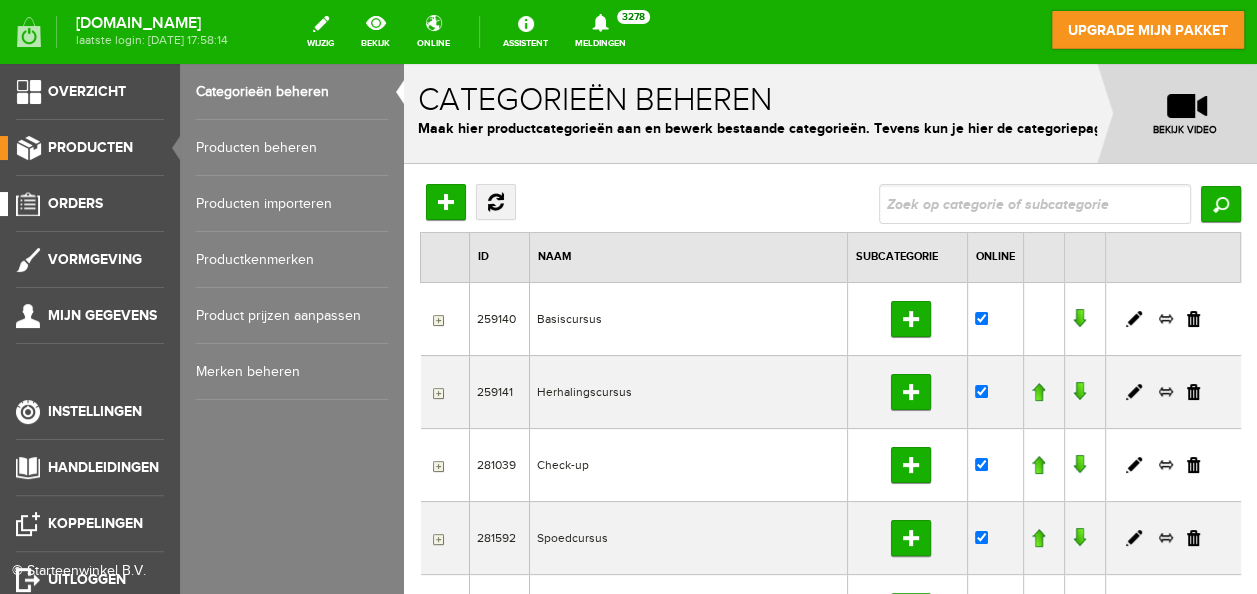 click on "Orders" at bounding box center [75, 203] 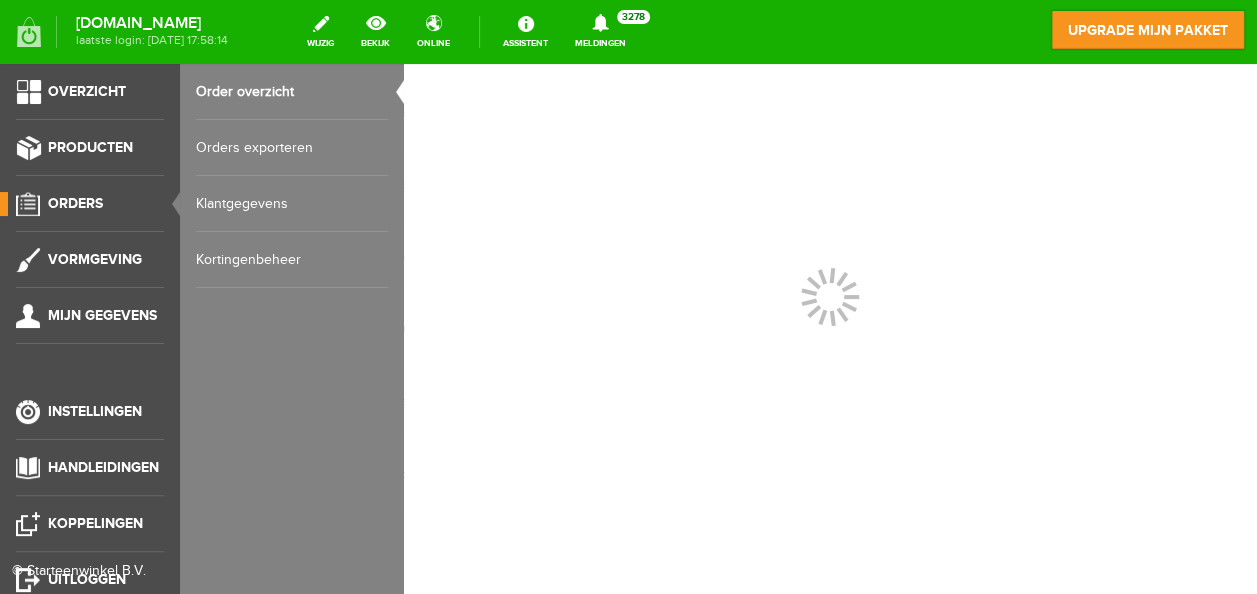 click on "Orders exporteren" at bounding box center [292, 148] 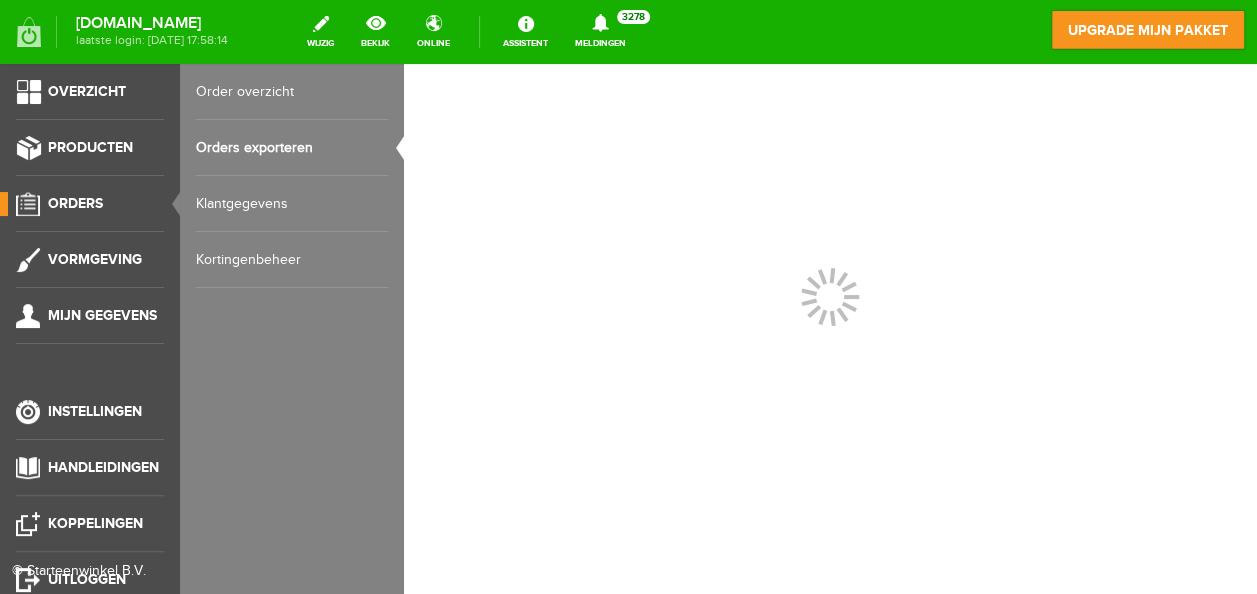 scroll, scrollTop: 0, scrollLeft: 0, axis: both 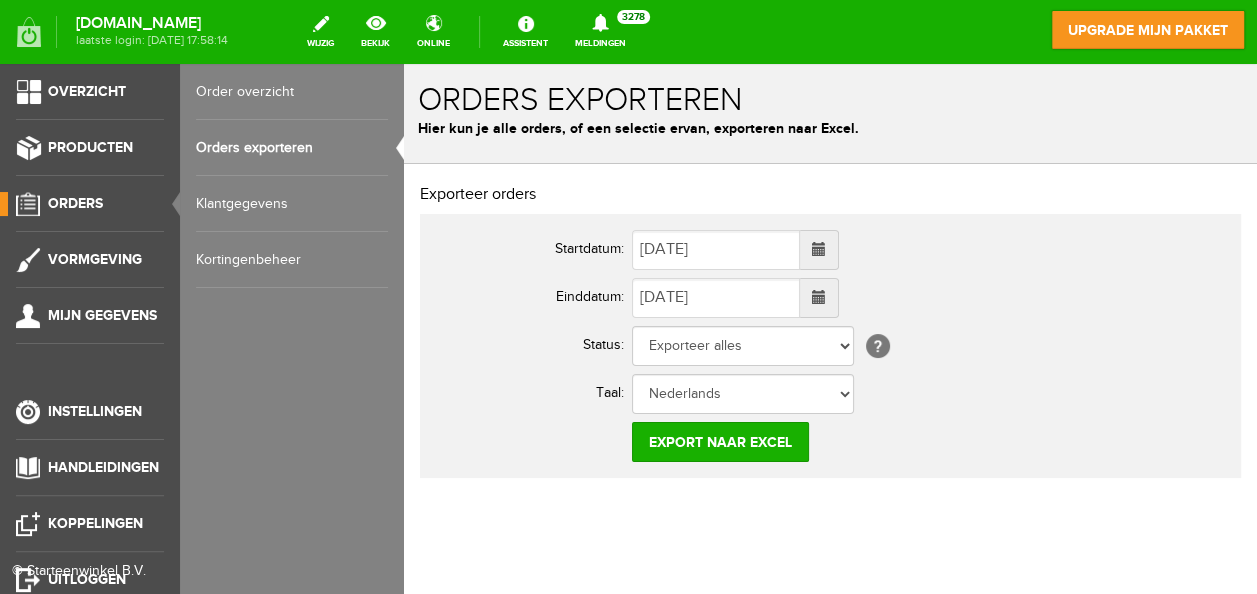 click at bounding box center (819, 249) 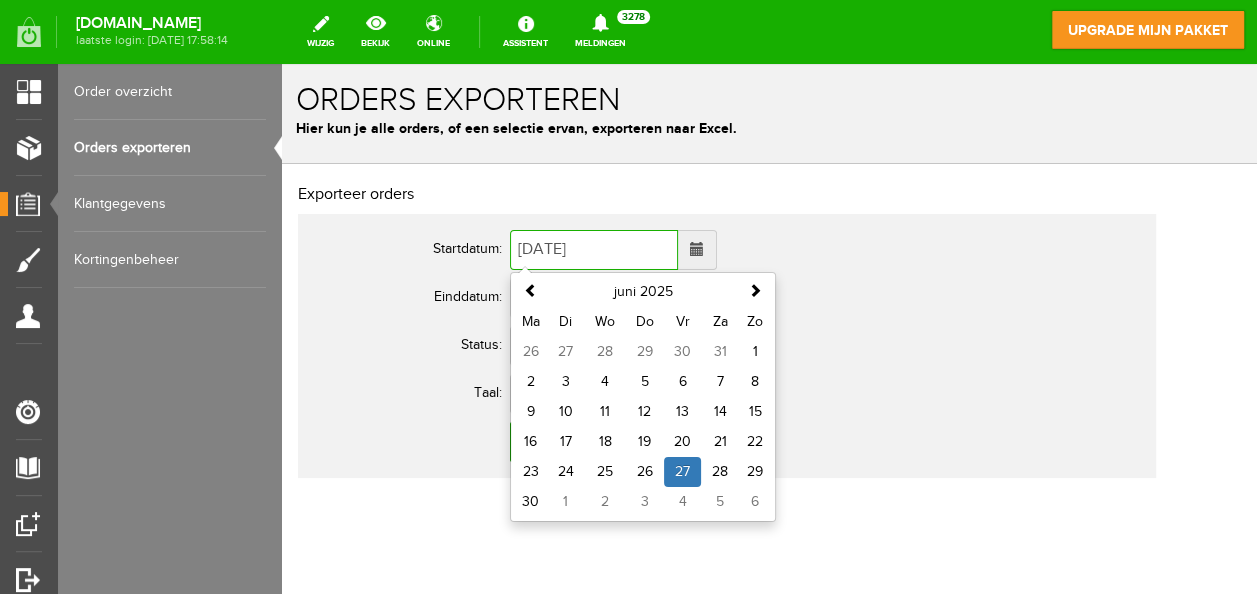 click at bounding box center [531, 290] 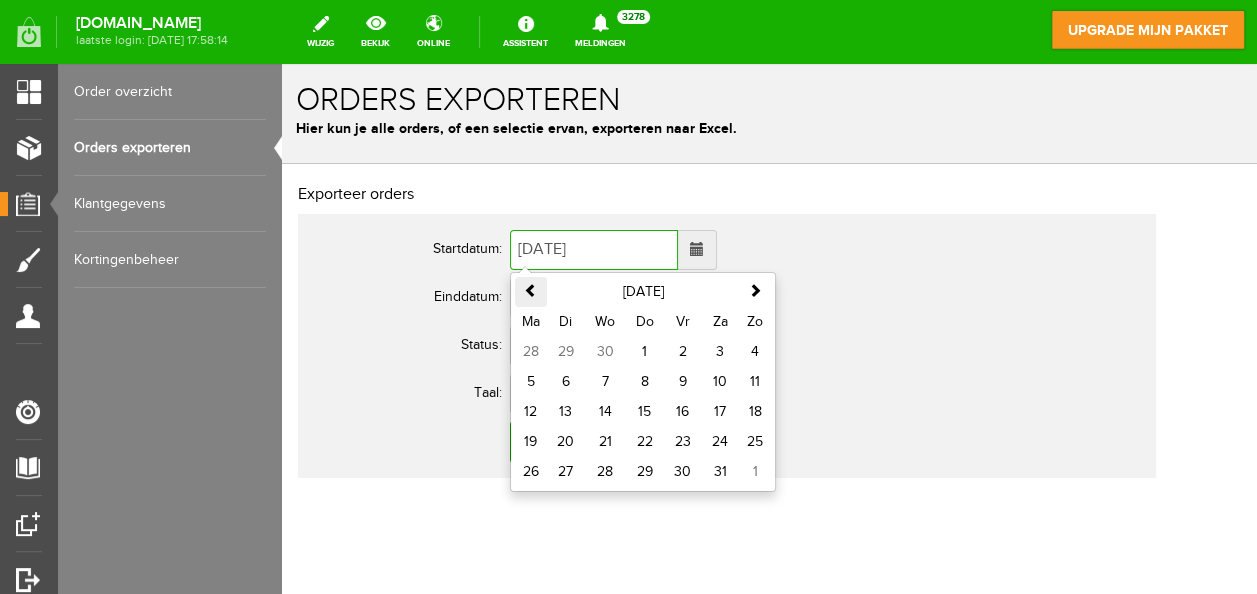 click at bounding box center [531, 290] 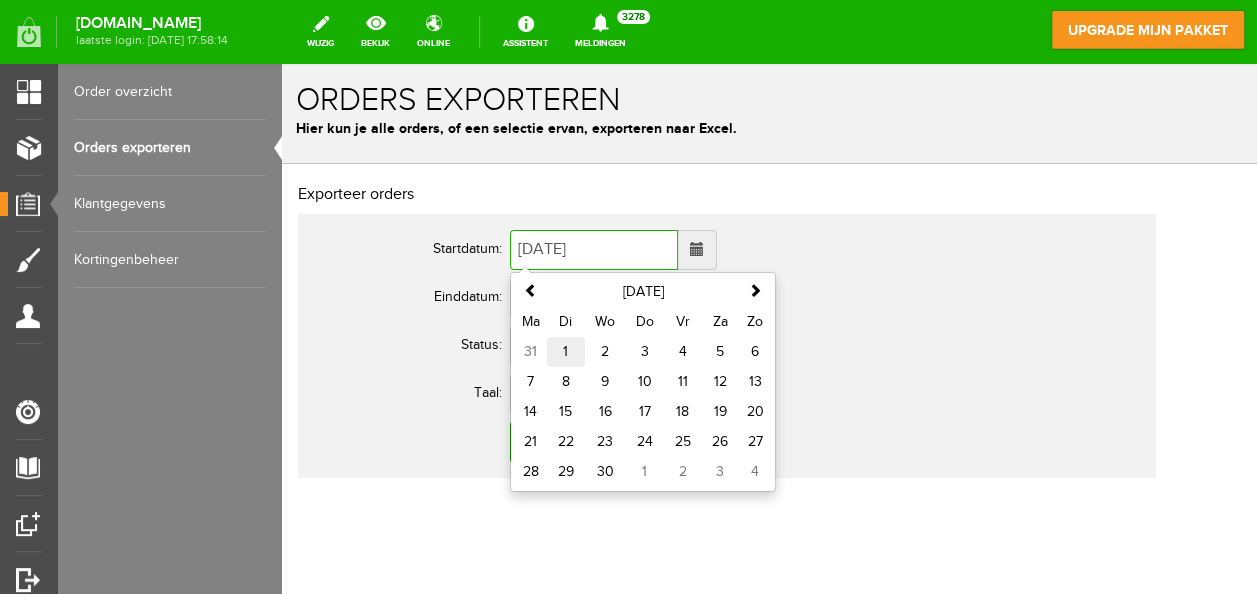 click on "1" at bounding box center (566, 352) 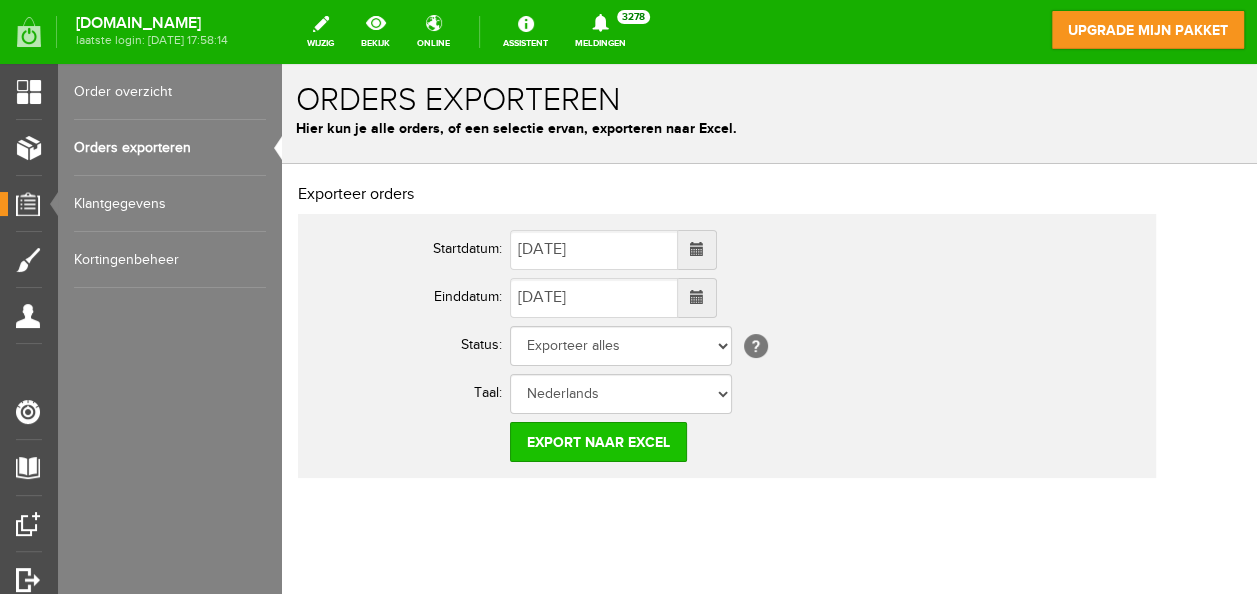 click on "Export naar Excel" at bounding box center (598, 442) 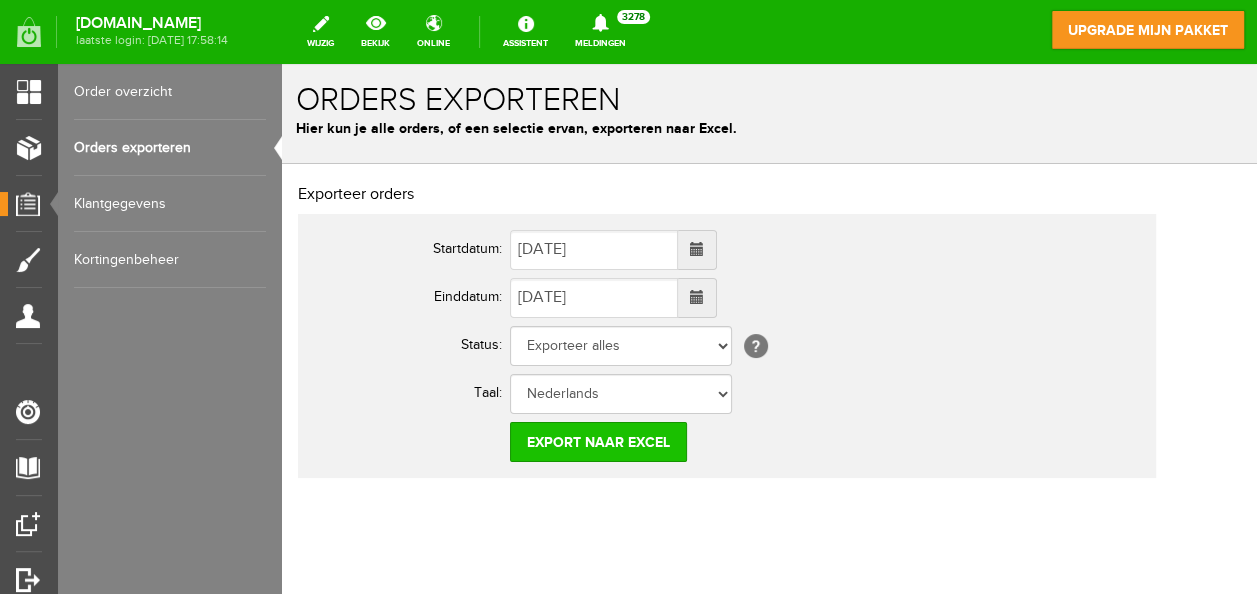 click on "Export naar Excel" at bounding box center [598, 442] 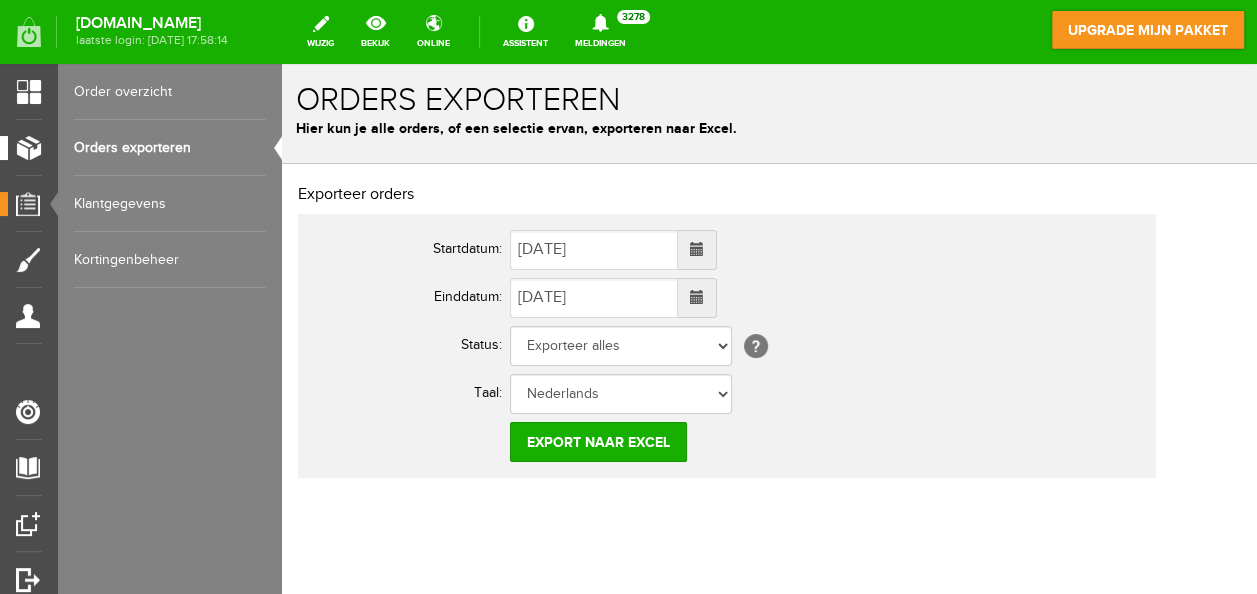 click on "Producten" at bounding box center [21, 148] 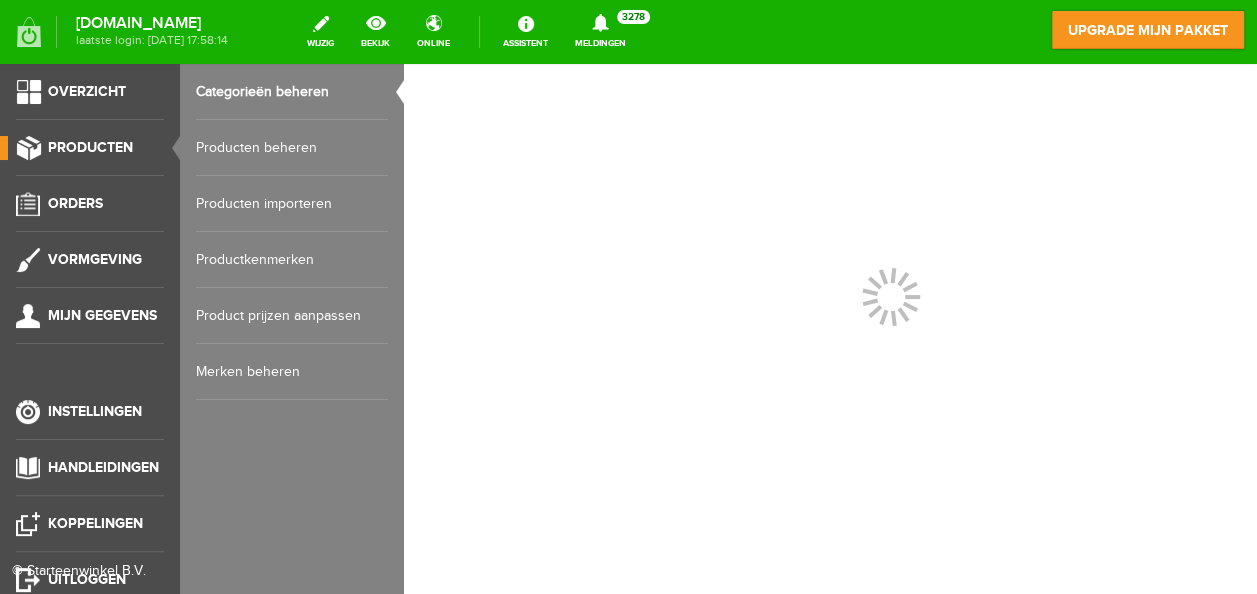 click on "Producten" at bounding box center [90, 147] 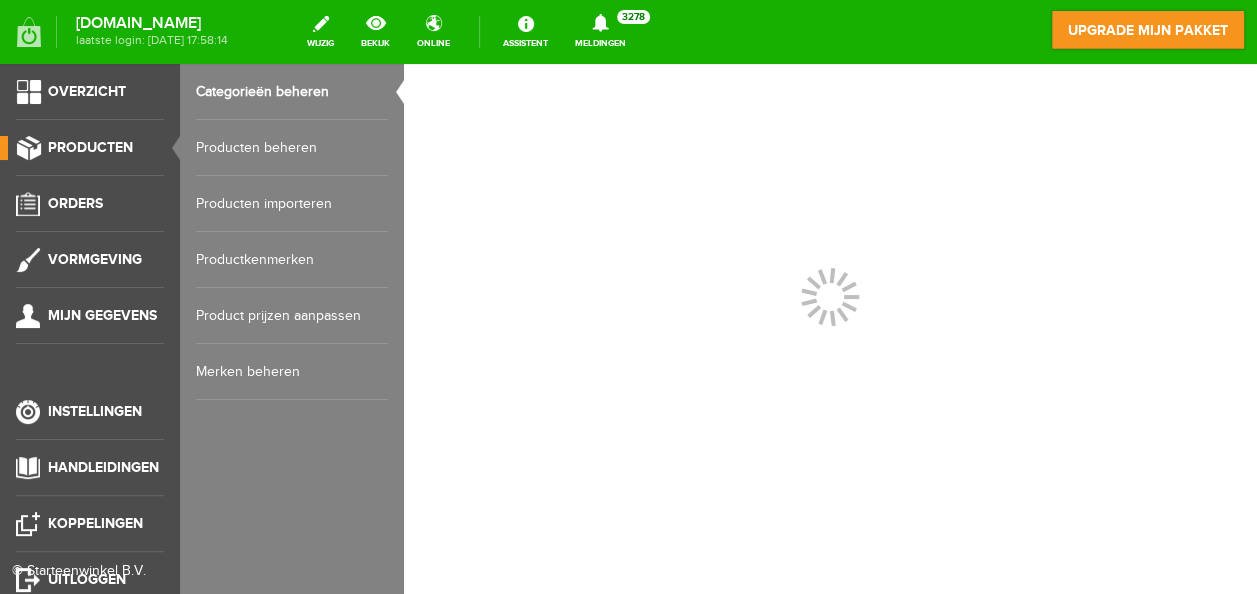 scroll, scrollTop: 0, scrollLeft: 0, axis: both 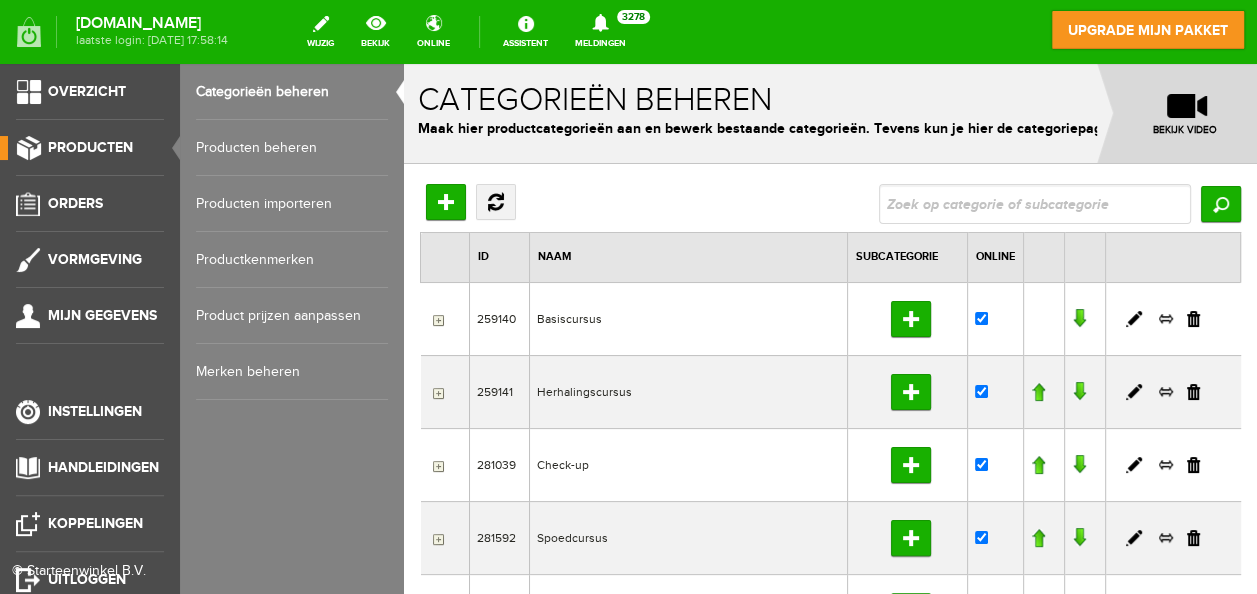 click on "Producten beheren" at bounding box center [292, 148] 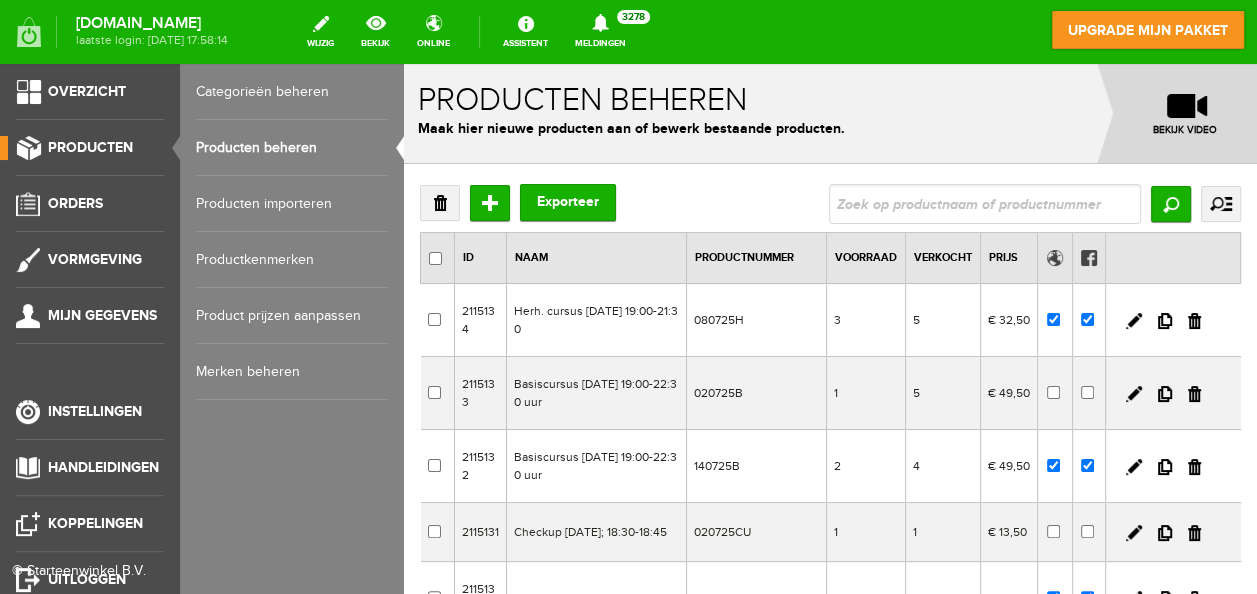 scroll, scrollTop: 0, scrollLeft: 0, axis: both 